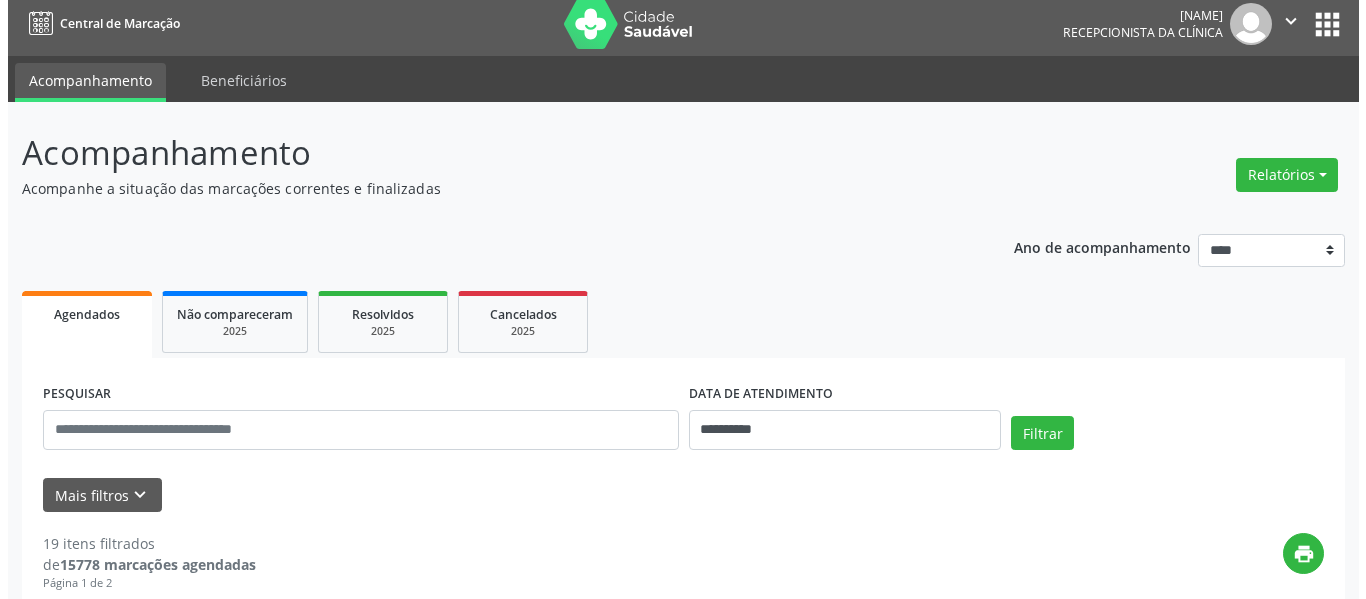 scroll, scrollTop: 0, scrollLeft: 0, axis: both 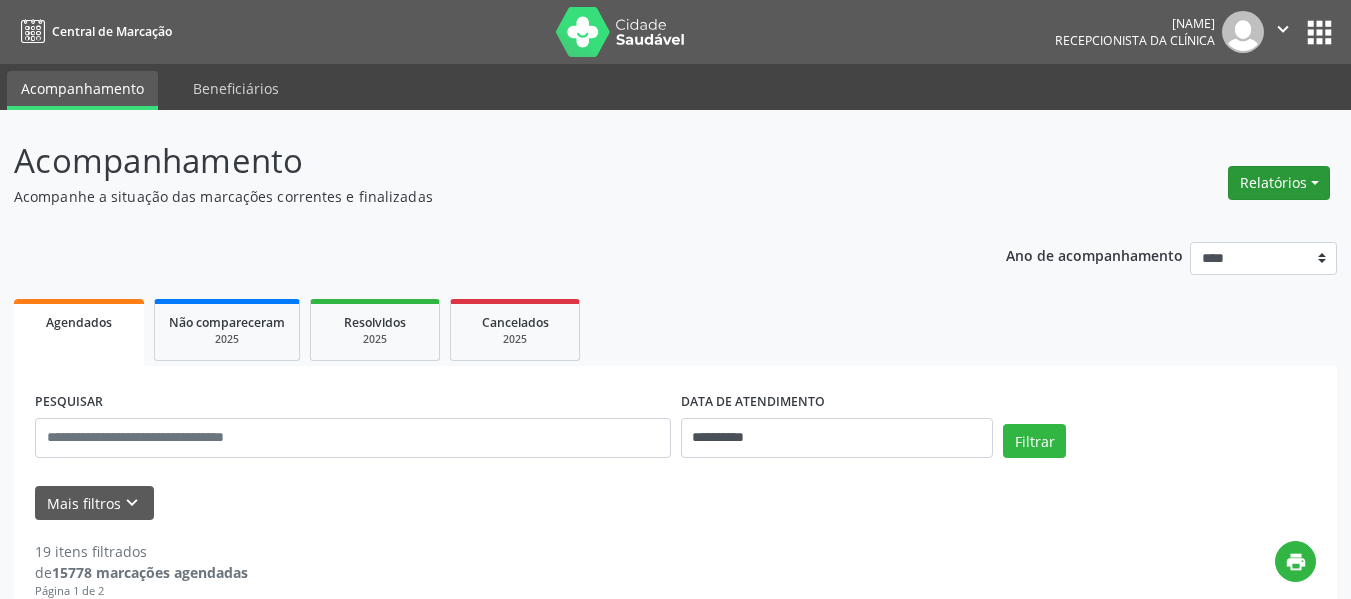 click on "Relatórios" at bounding box center (1279, 183) 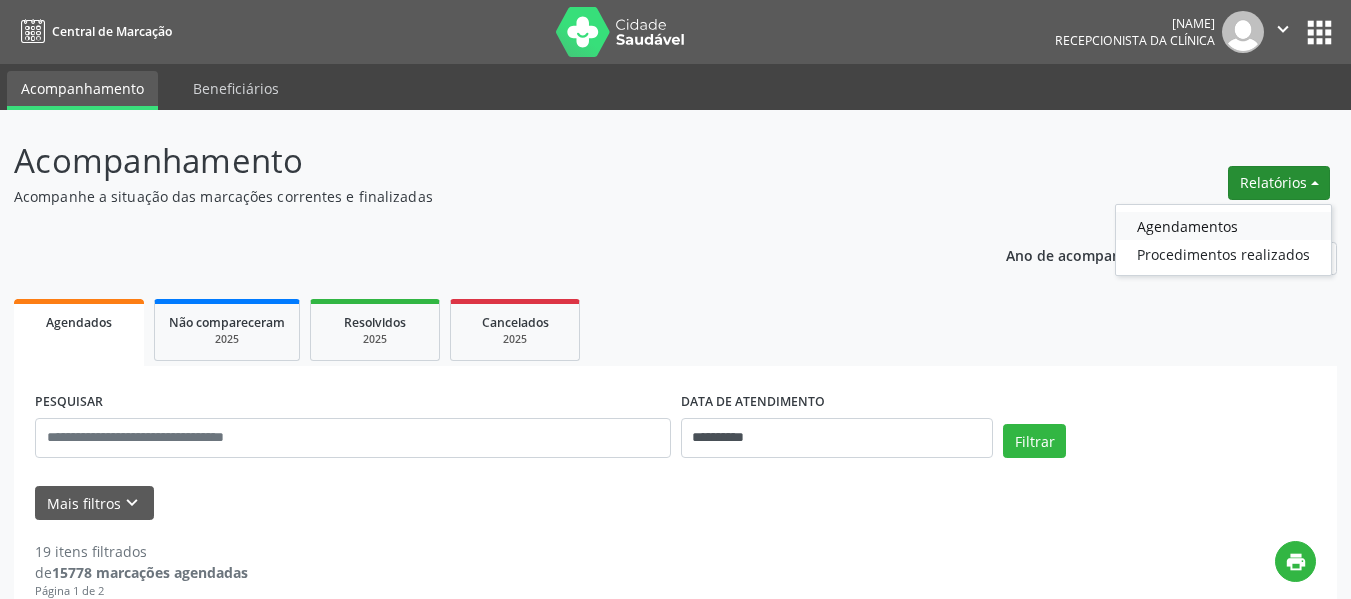 click on "Agendamentos" at bounding box center (1223, 226) 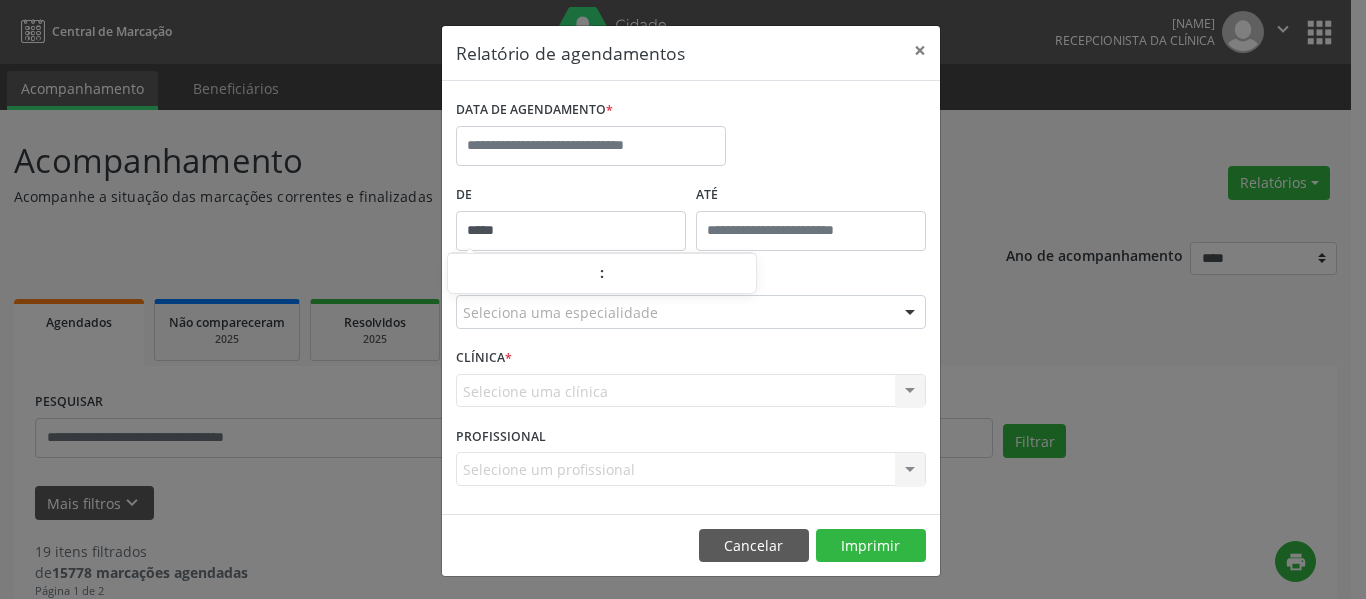 click on "*****" at bounding box center (571, 231) 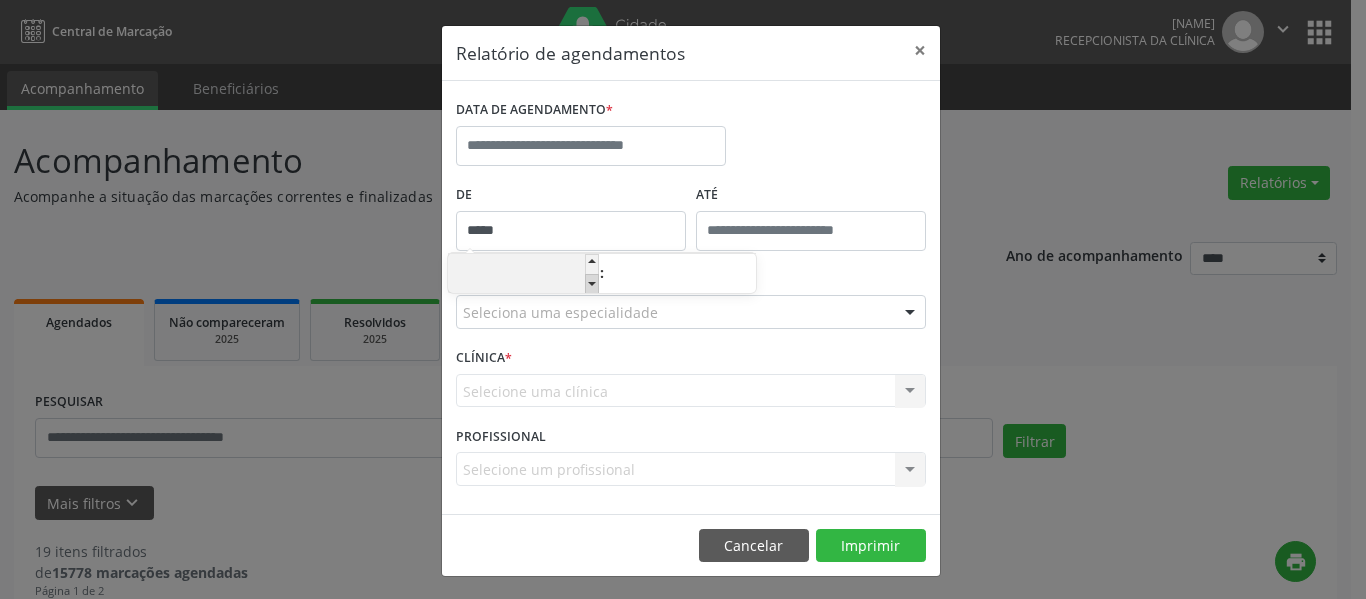 click at bounding box center (592, 284) 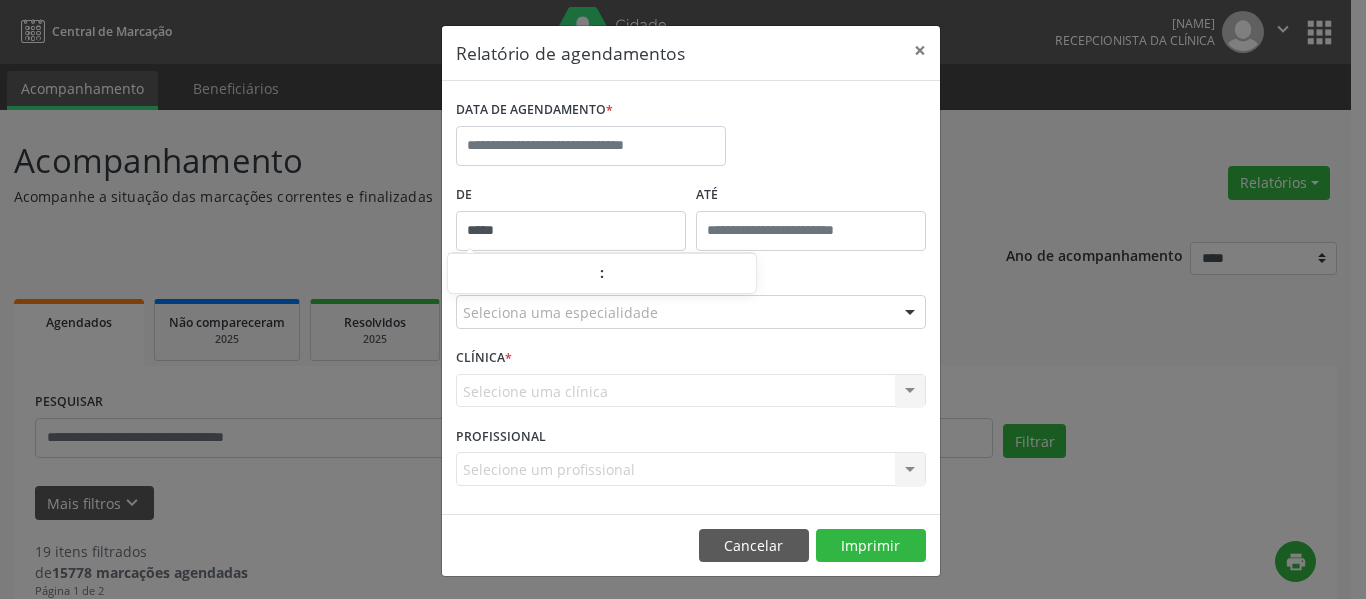 drag, startPoint x: 828, startPoint y: 174, endPoint x: 806, endPoint y: 195, distance: 30.413813 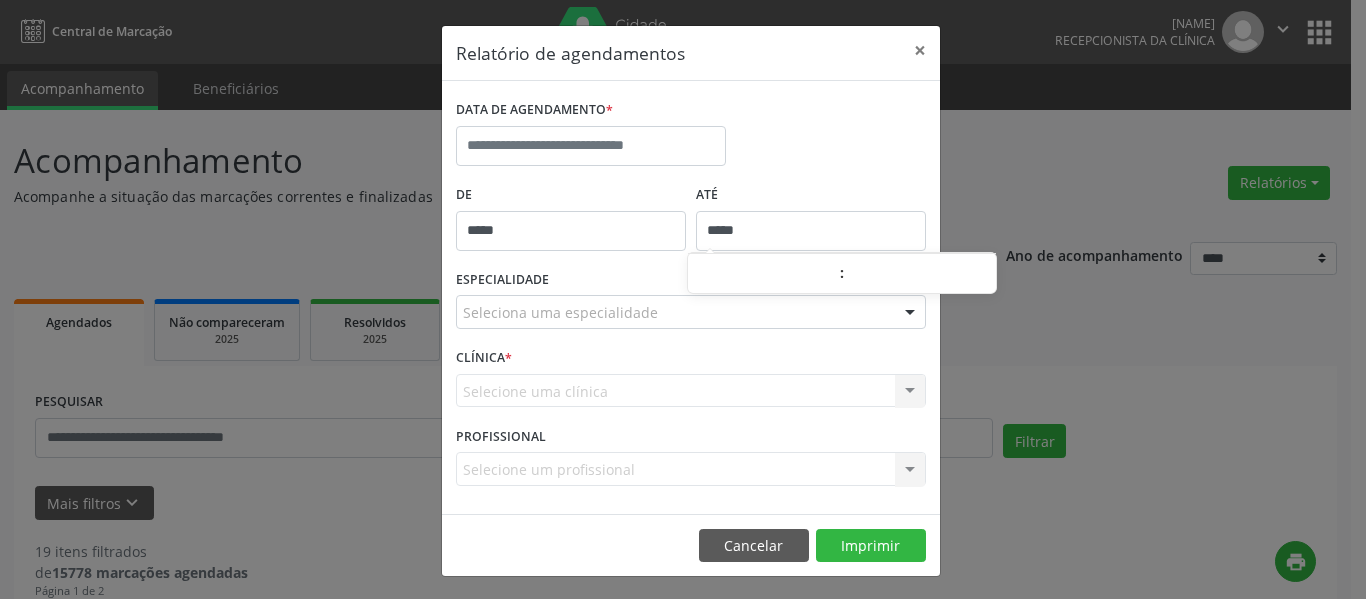 click on "*****" at bounding box center [811, 231] 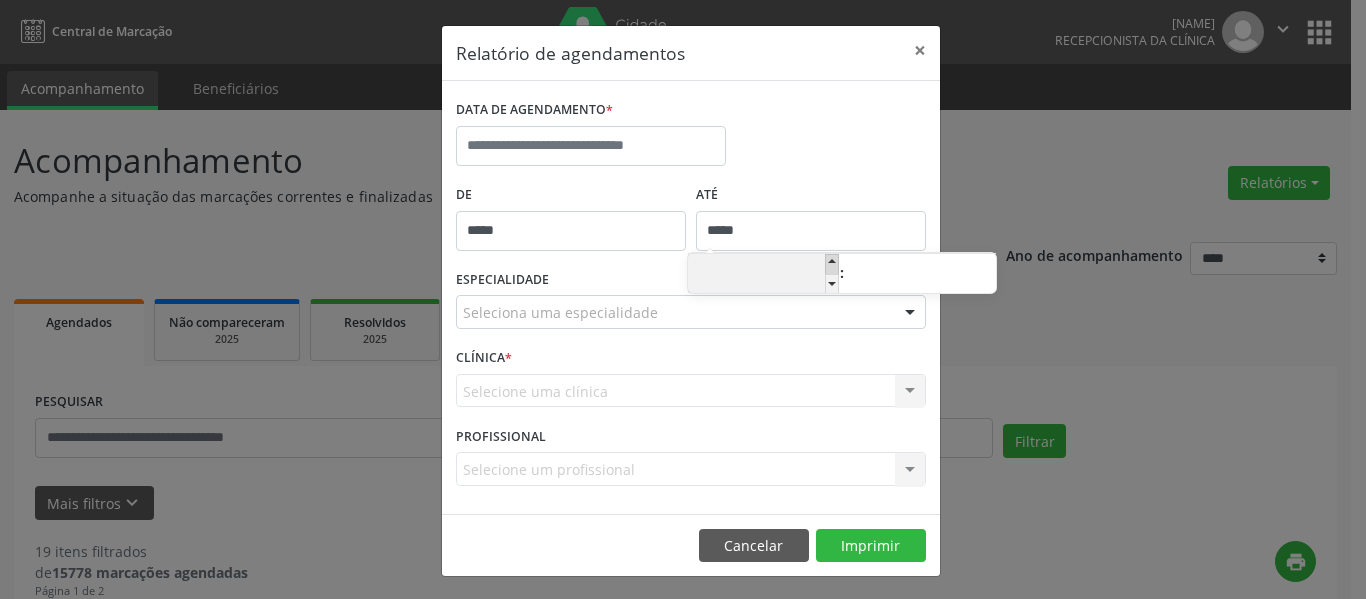 click at bounding box center [832, 264] 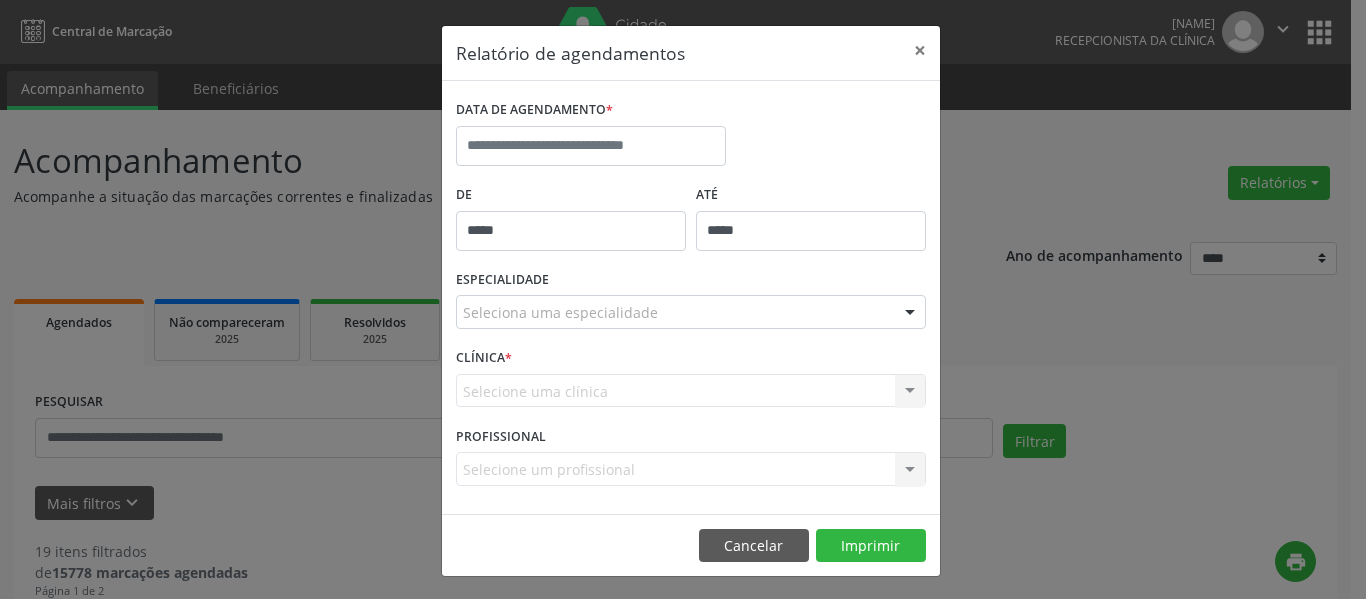 click on "DATA DE AGENDAMENTO
*" at bounding box center (691, 137) 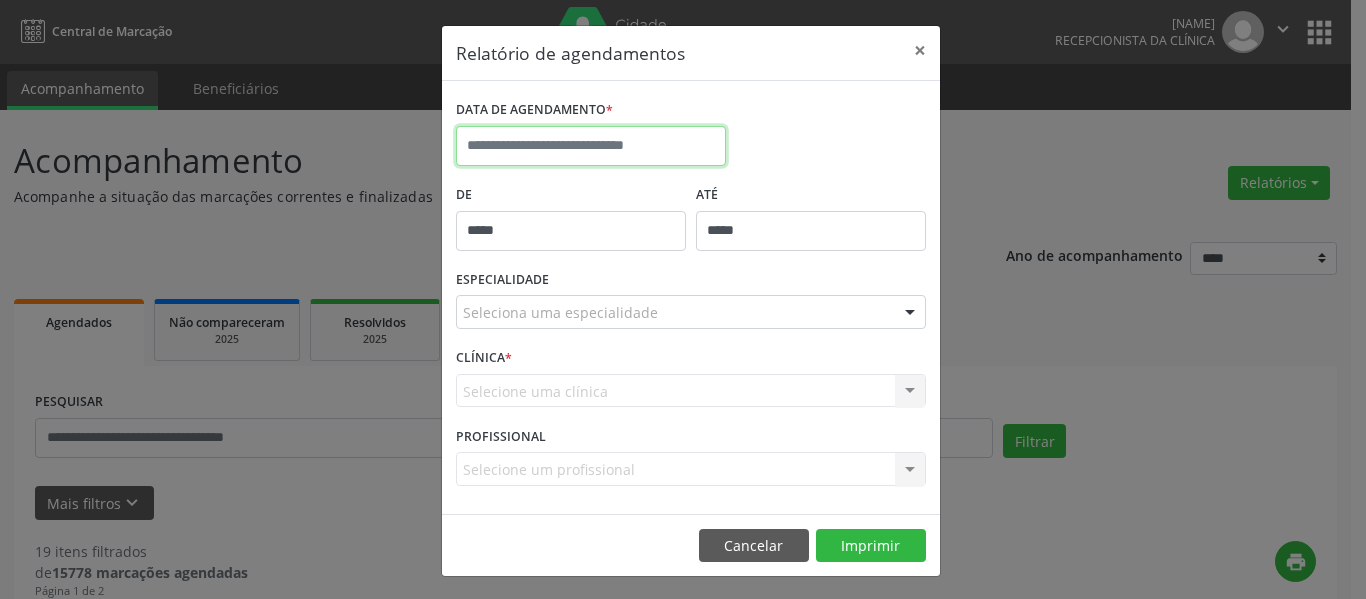 click at bounding box center (591, 146) 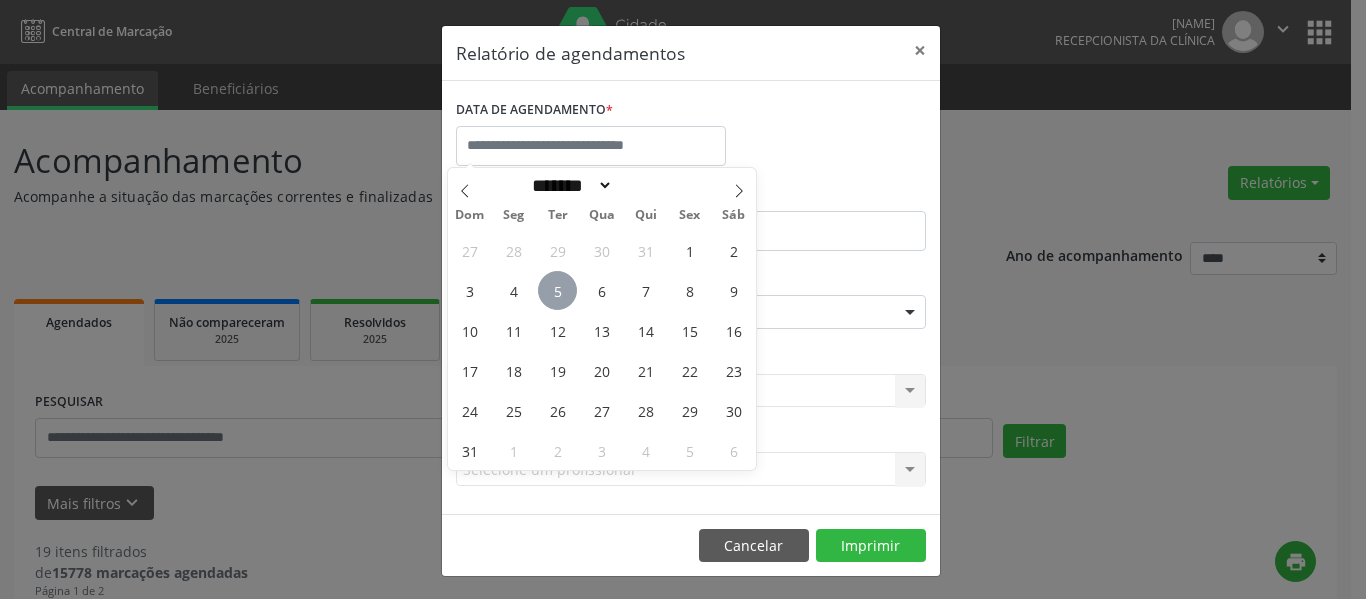 click on "5" at bounding box center [557, 290] 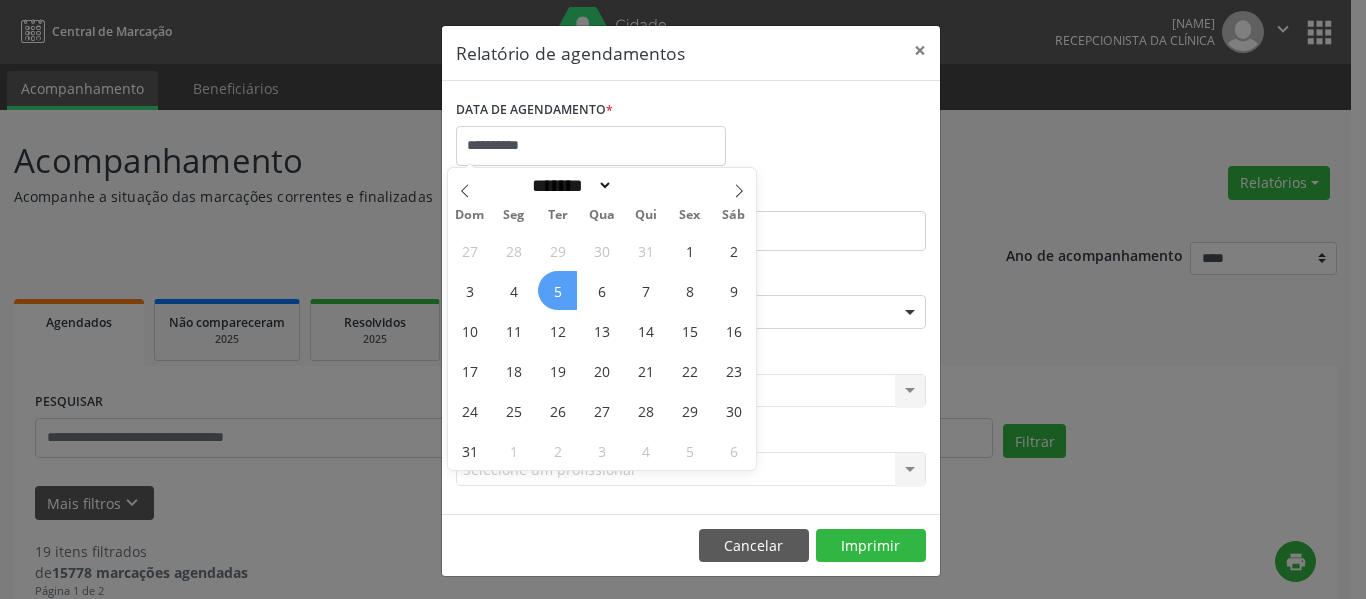 click on "5" at bounding box center (557, 290) 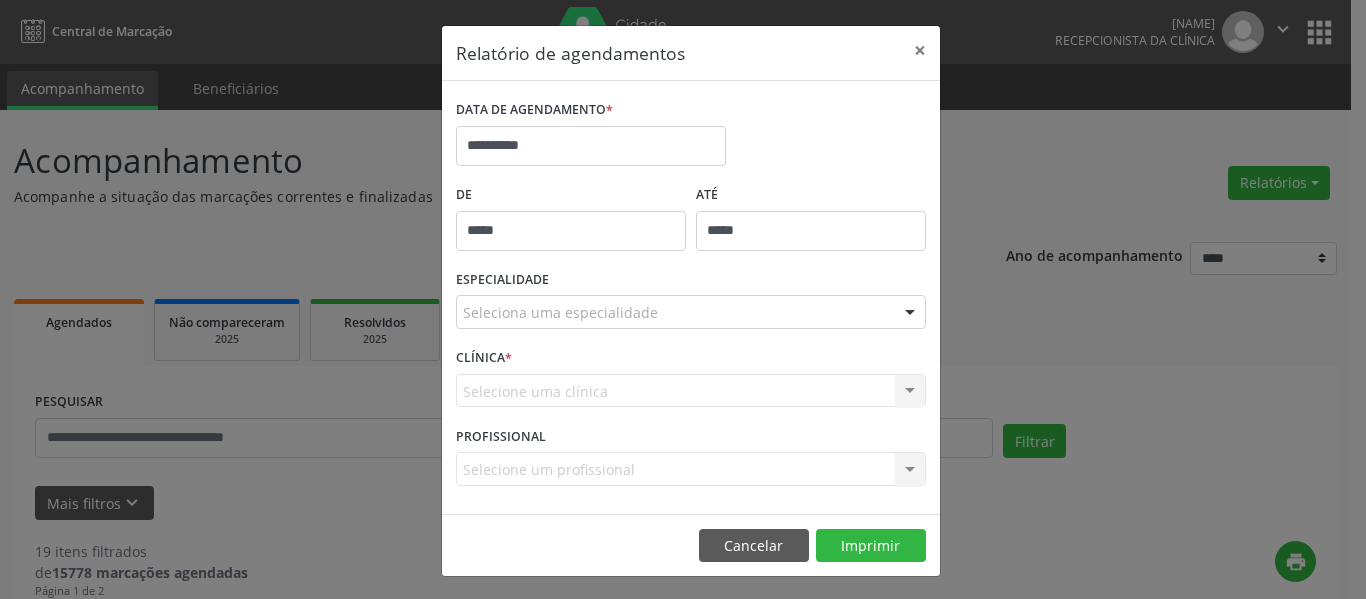 click on "Seleciona uma especialidade" at bounding box center [691, 312] 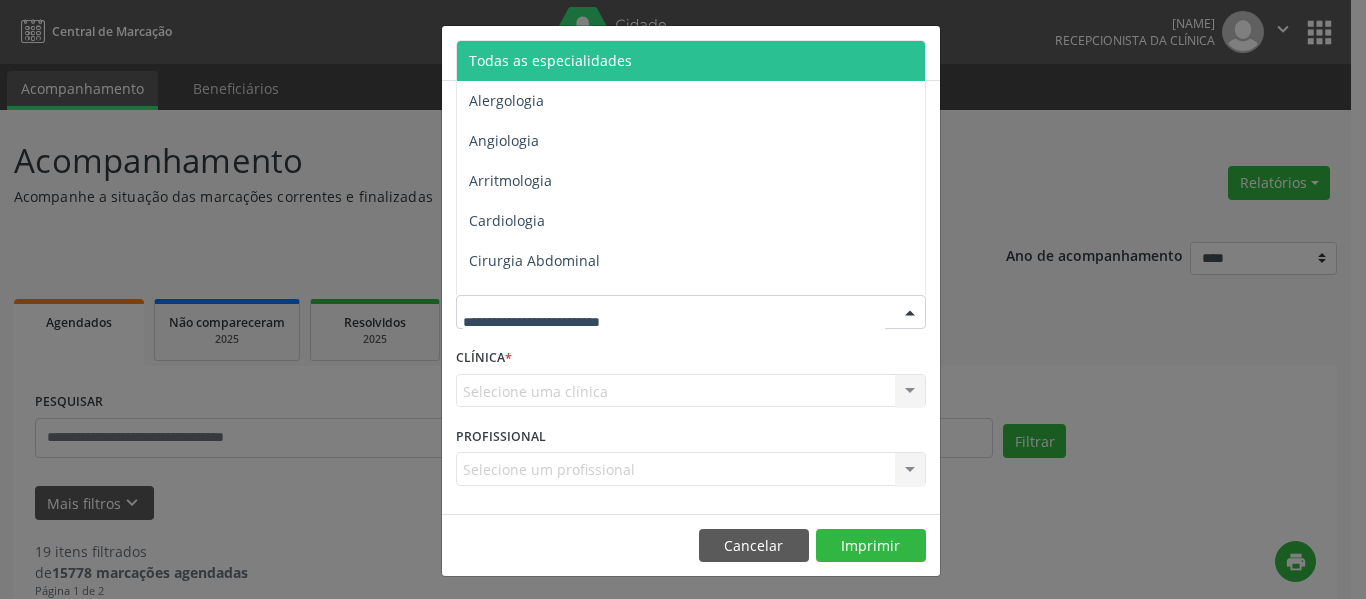 click on "Todas as especialidades" at bounding box center [550, 60] 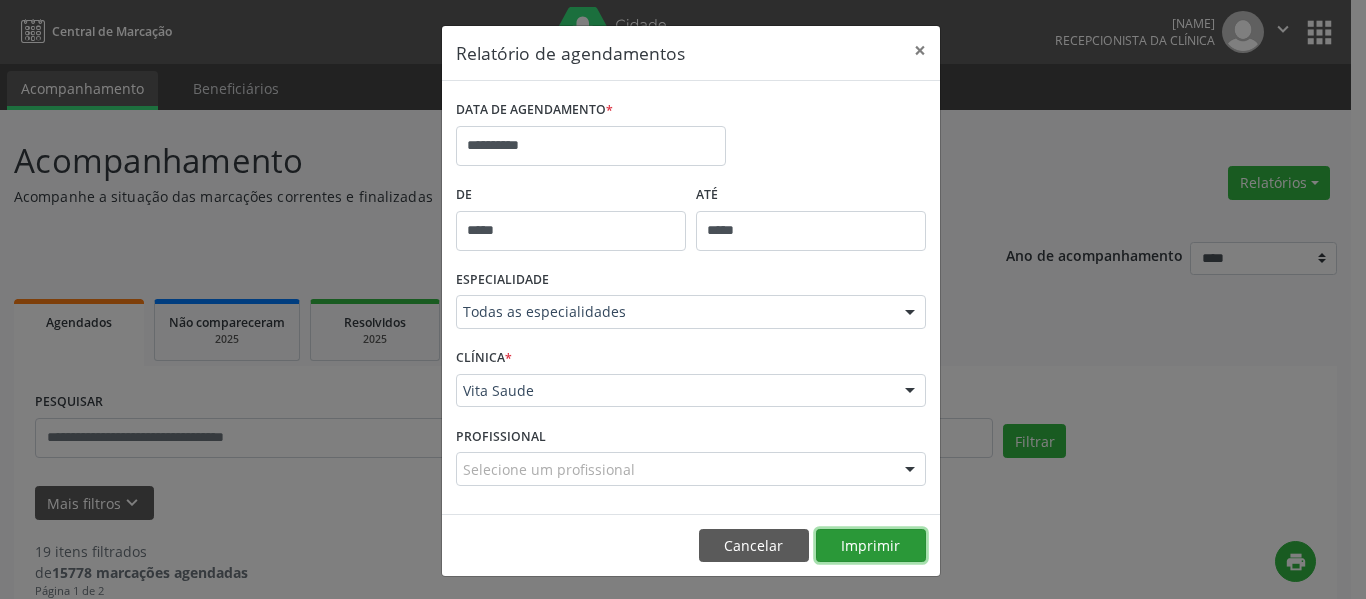 click on "Imprimir" at bounding box center (871, 546) 